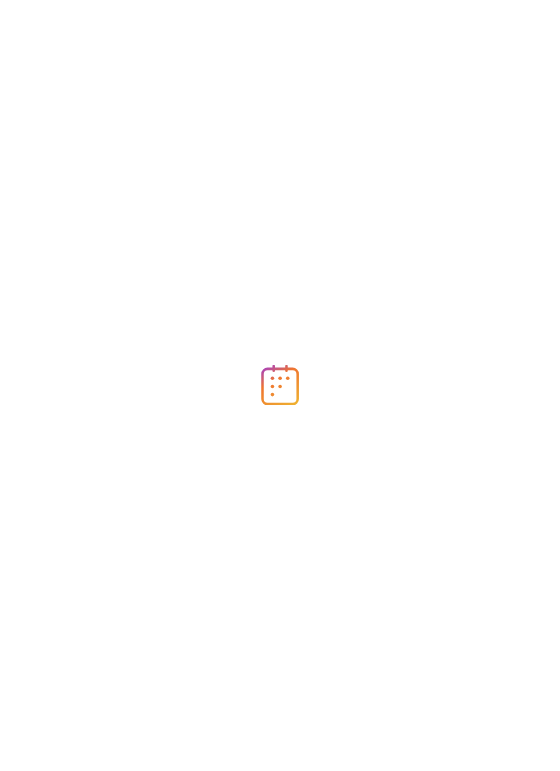 scroll, scrollTop: 0, scrollLeft: 0, axis: both 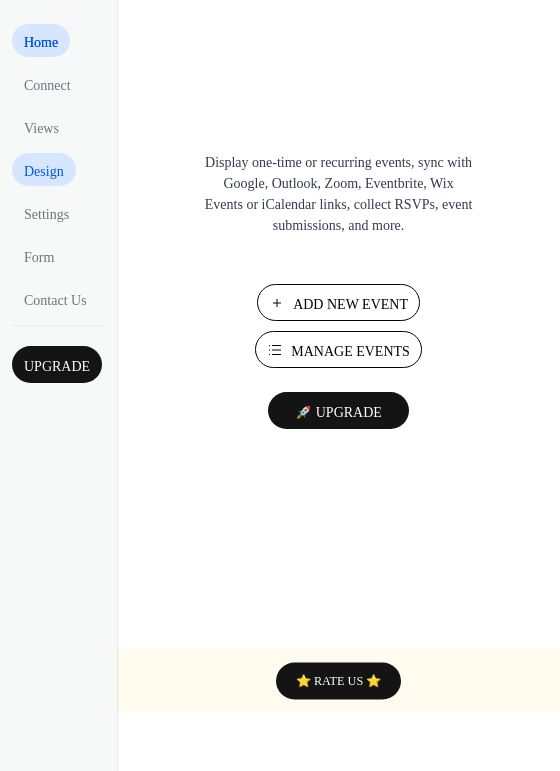click on "Design" at bounding box center [44, 171] 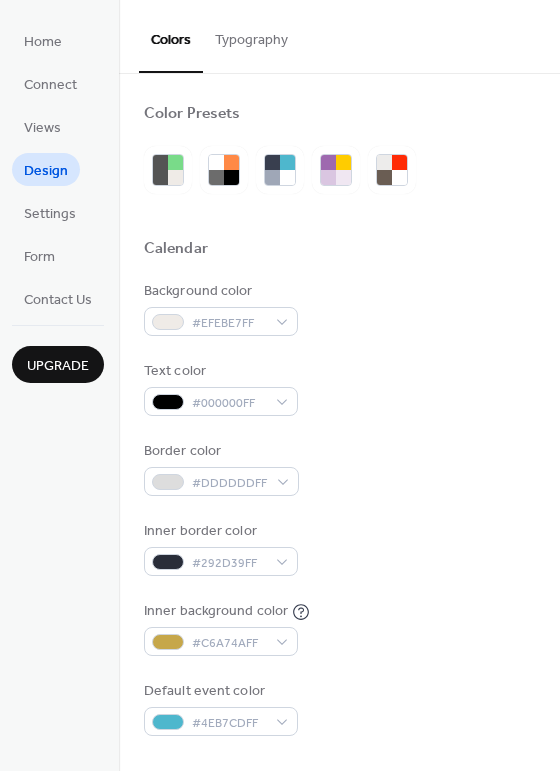 click on "Color Presets Calendar Background color #EFEBE7FF Text color #000000FF Border color #DDDDDDFF Inner border color #292D39FF Inner background color #C6A74AFF Default event color #4EB7CDFF Header Background color #C6A74AFF Text color #FFFFFFFF Border color #5A6378FF Event card Background color #495163FF Month View Highlight busy days Busy day background color #5A6378FF Date Icon   Use event color Background color #9FA7B7FF Text color #5A6378FF" at bounding box center (339, 850) 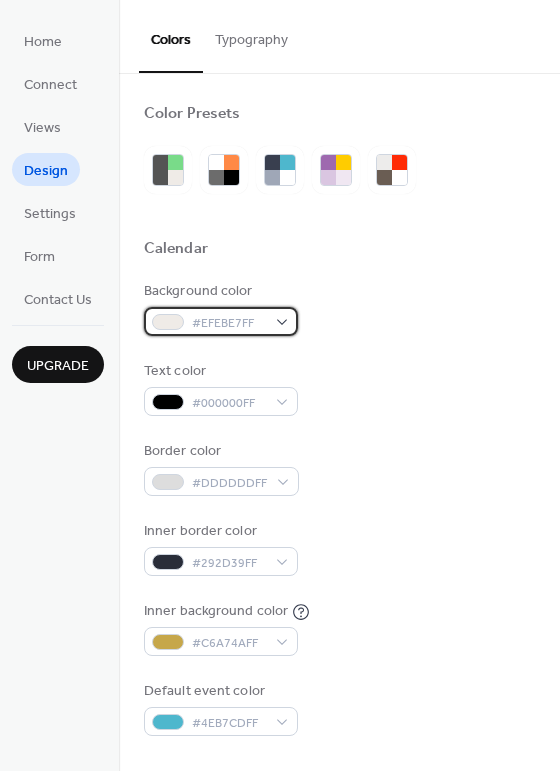 click on "#EFEBE7FF" at bounding box center [229, 323] 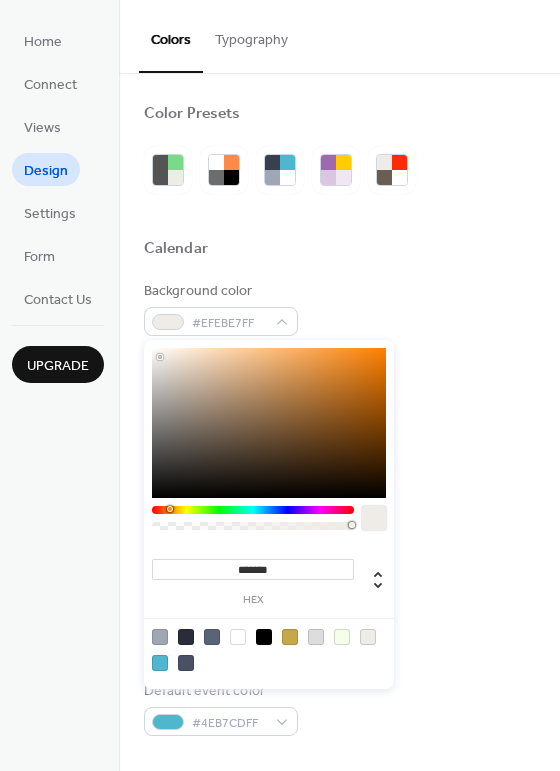 click at bounding box center (339, 273) 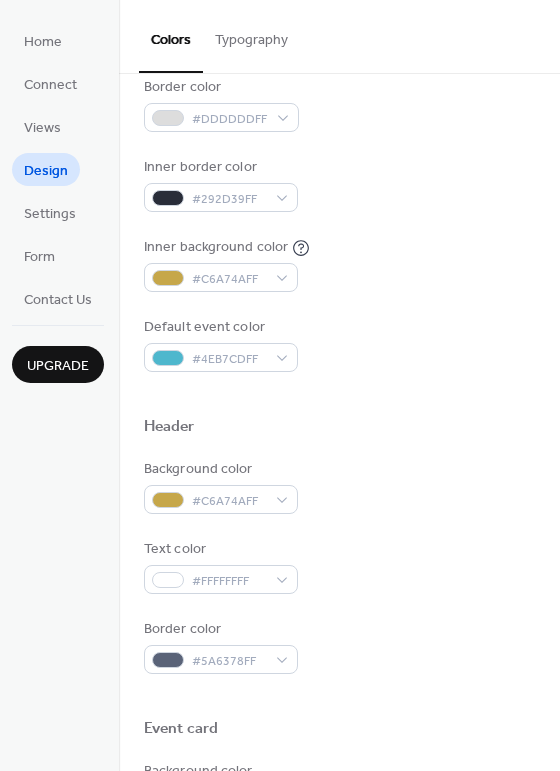 scroll, scrollTop: 398, scrollLeft: 0, axis: vertical 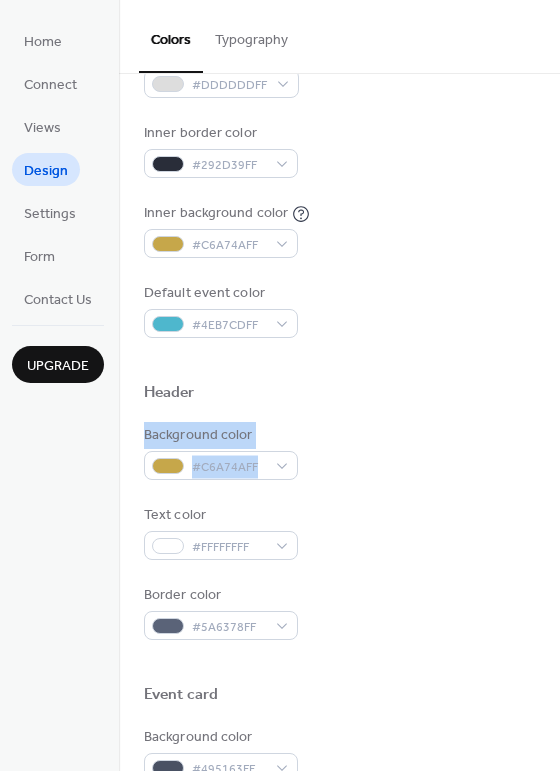 drag, startPoint x: 551, startPoint y: 387, endPoint x: 541, endPoint y: 460, distance: 73.68175 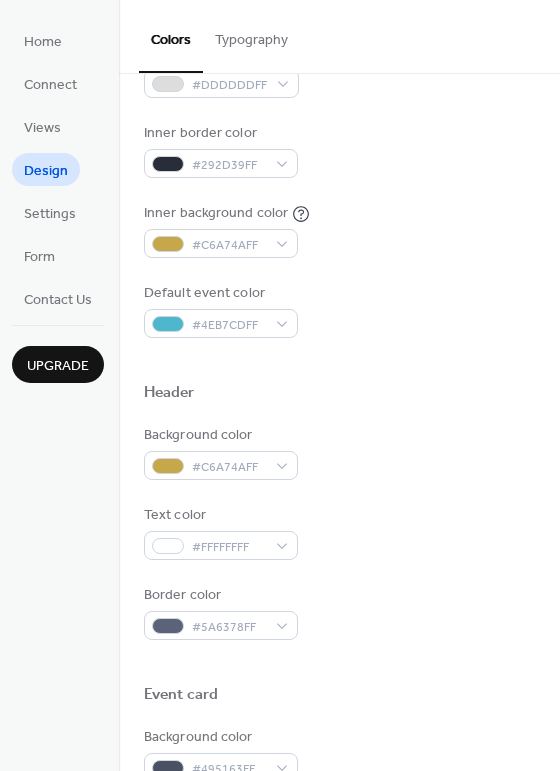 click on "Inner background color #C6A74AFF" at bounding box center (339, 230) 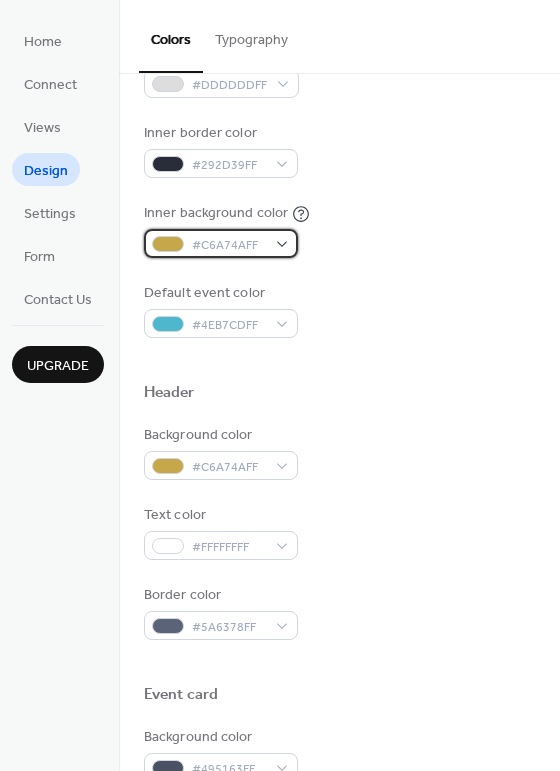 click on "#C6A74AFF" at bounding box center [229, 245] 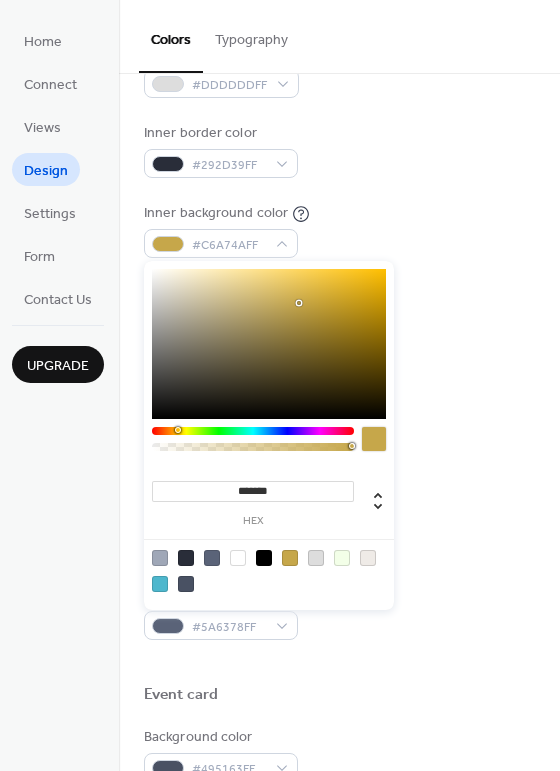click at bounding box center (368, 558) 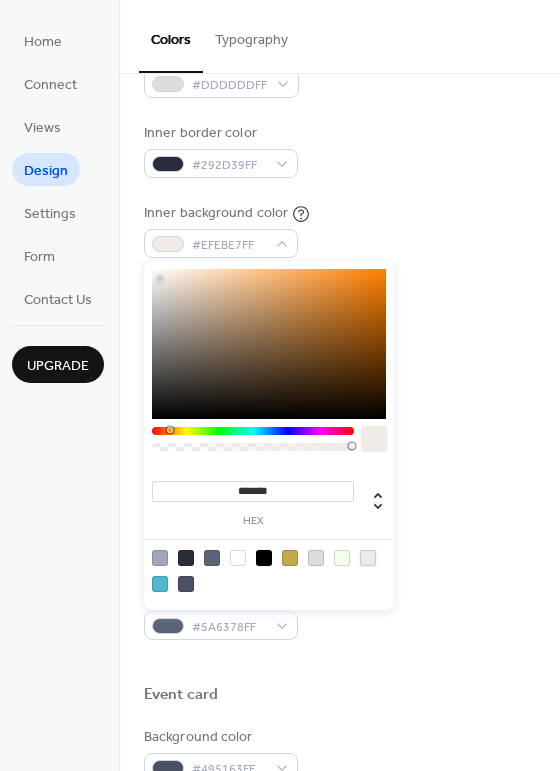 click at bounding box center [339, 360] 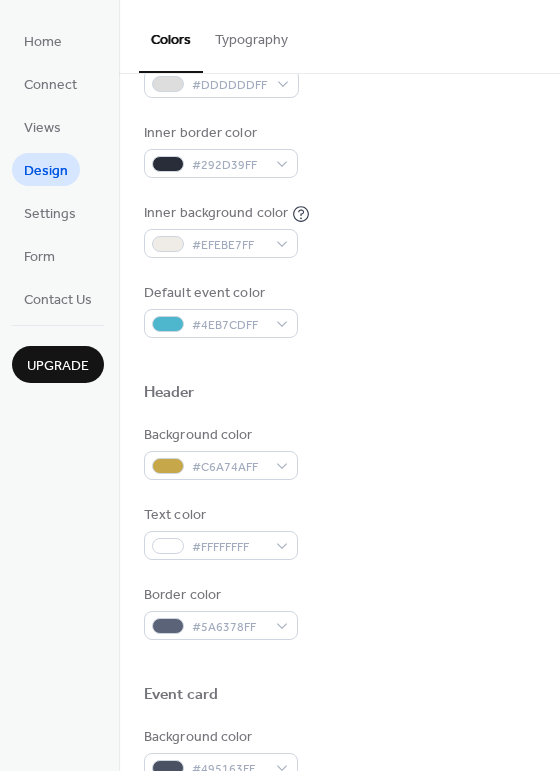 click on "Color Presets Calendar Background color #EFEBE7FF Text color #000000FF Border color #DDDDDDFF Inner border color #292D39FF Inner background color #EFEBE7FF Default event color #4EB7CDFF Header Background color #C6A74AFF Text color #FFFFFFFF Border color #5A6378FF Event card Background color #495163FF Month View Highlight busy days Busy day background color #5A6378FF Date Icon   Use event color Background color #9FA7B7FF Text color #5A6378FF" at bounding box center (339, 452) 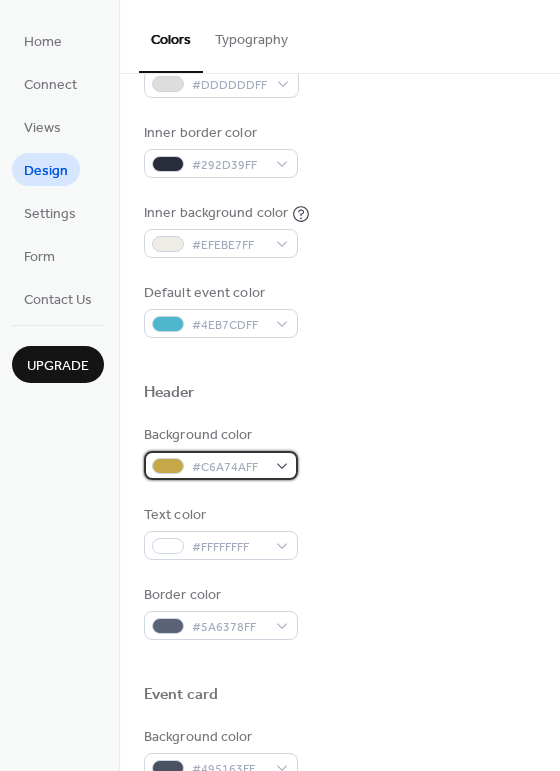 click on "#C6A74AFF" at bounding box center (221, 465) 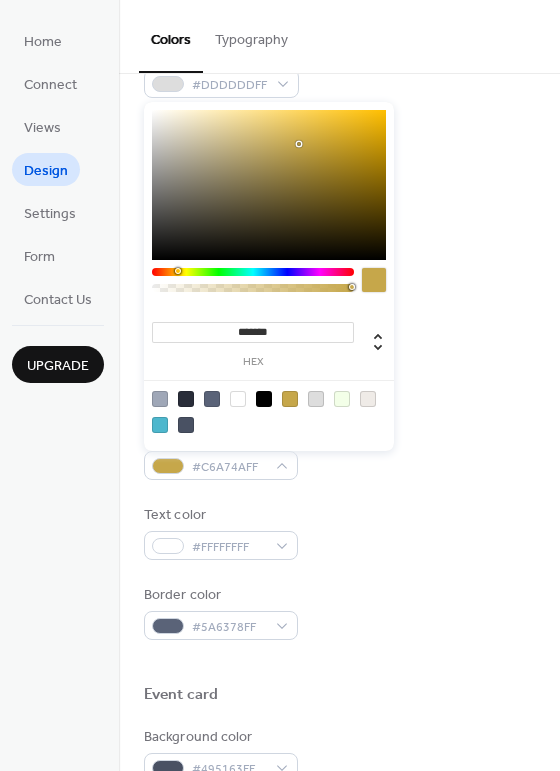 click at bounding box center (316, 399) 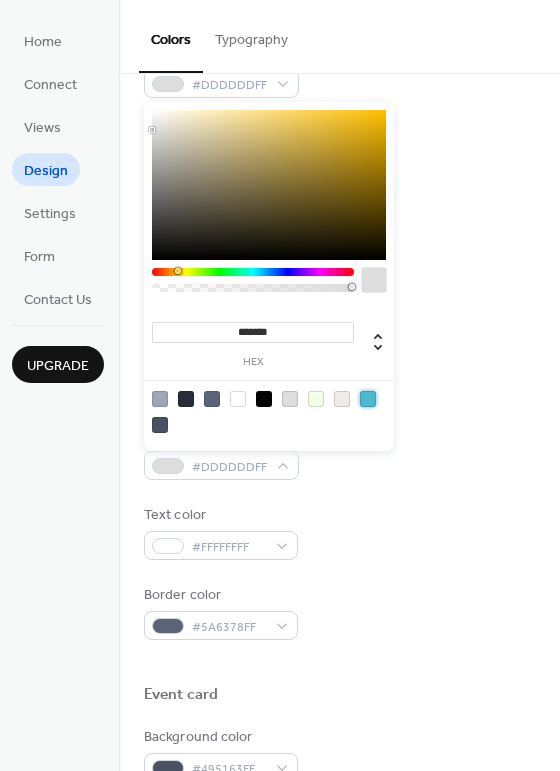 click at bounding box center (368, 399) 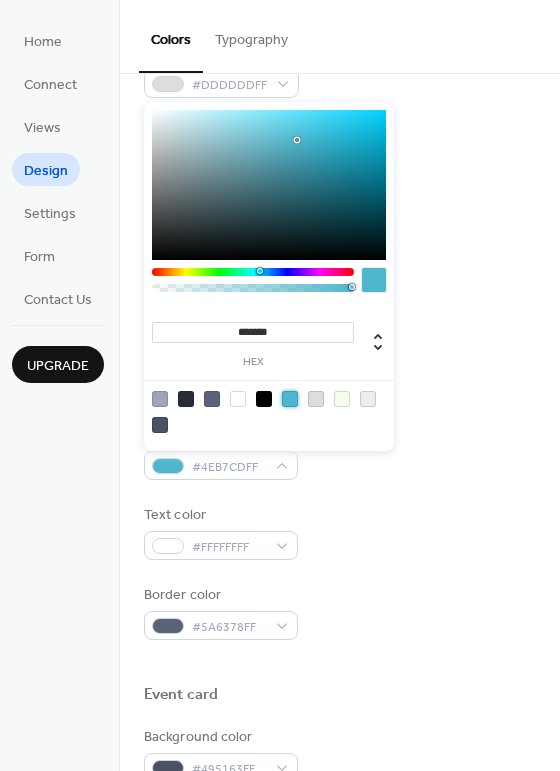 click at bounding box center [342, 399] 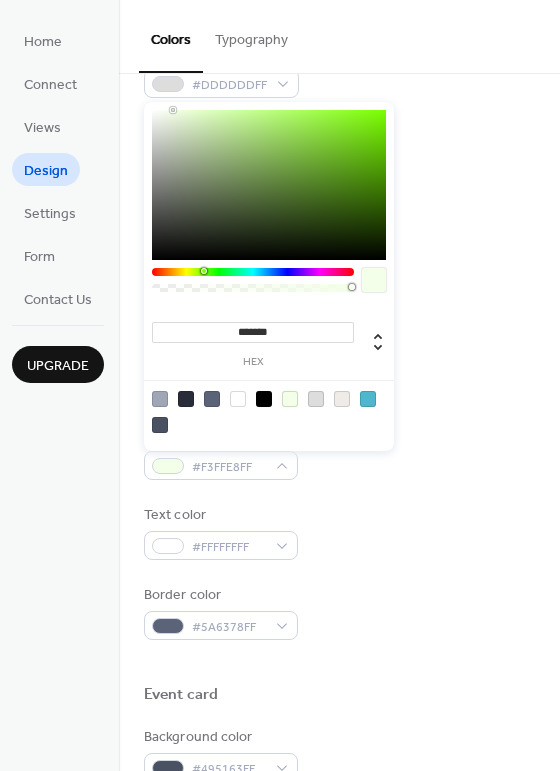 click at bounding box center [316, 399] 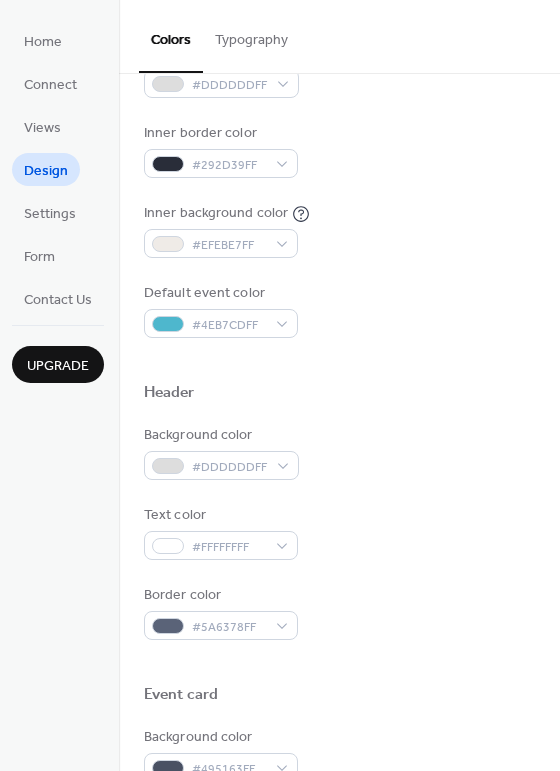 click on "Default event color #4EB7CDFF" at bounding box center [339, 310] 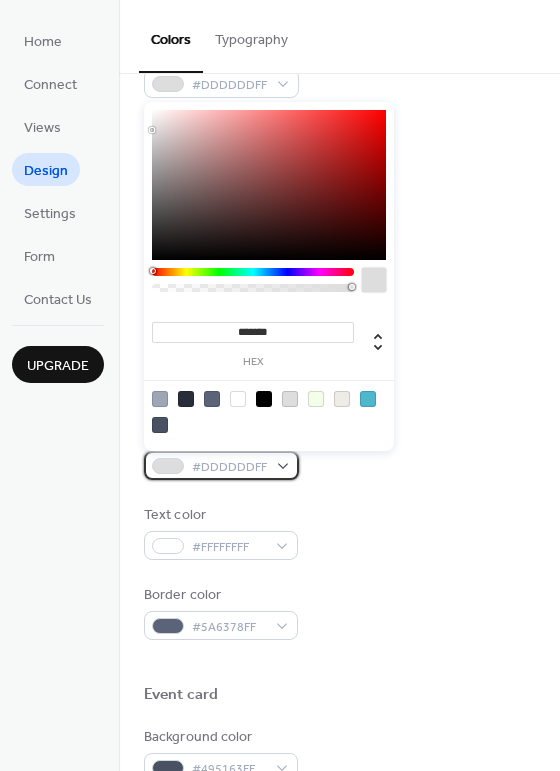 click on "#DDDDDDFF" at bounding box center [229, 467] 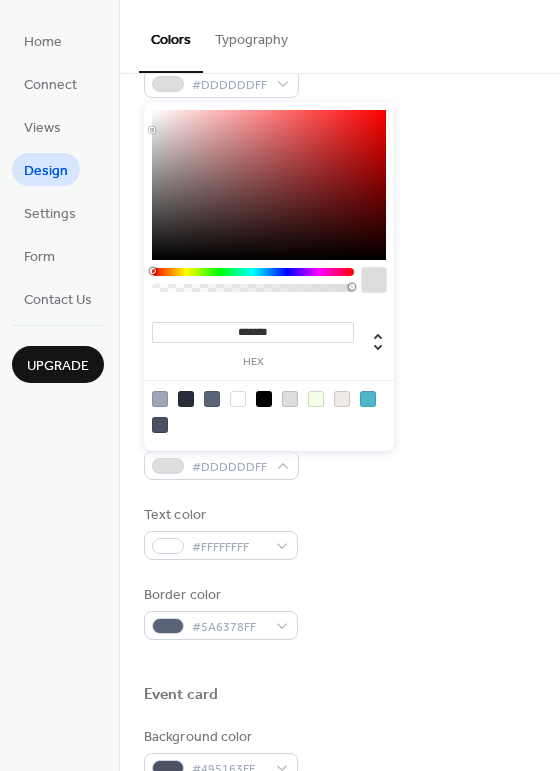 click at bounding box center (342, 399) 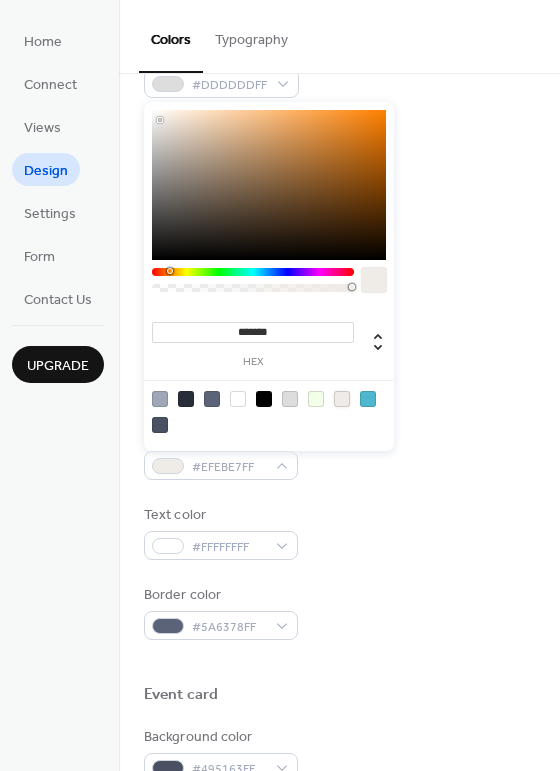 click at bounding box center (339, 360) 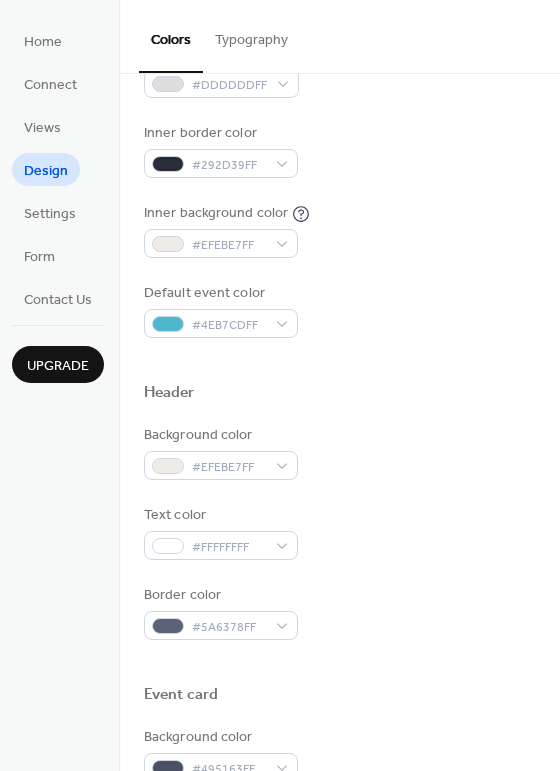 click at bounding box center [339, 360] 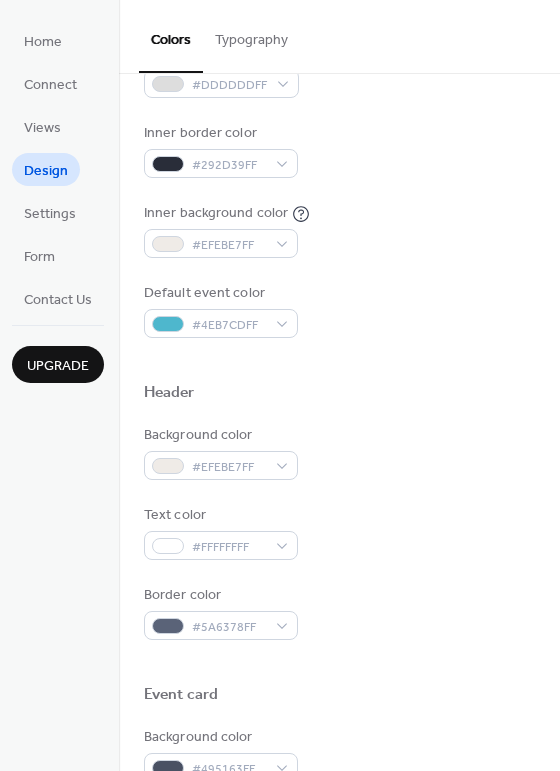 click on "Color Presets Calendar Background color #EFEBE7FF Text color #000000FF Border color #DDDDDDFF Inner border color #292D39FF Inner background color #EFEBE7FF Default event color #4EB7CDFF Header Background color #EFEBE7FF Text color #FFFFFFFF Border color #5A6378FF Event card Background color #495163FF Month View Highlight busy days Busy day background color #5A6378FF Date Icon   Use event color Background color #9FA7B7FF Text color #5A6378FF" at bounding box center [339, 452] 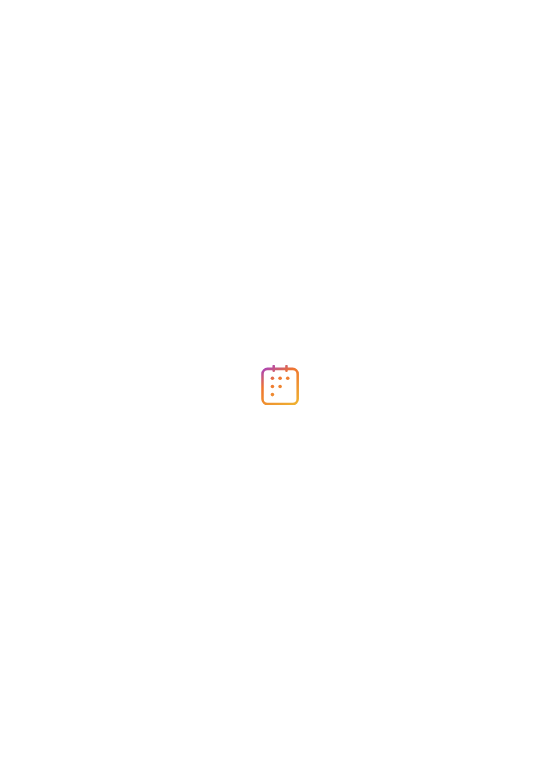 scroll, scrollTop: 0, scrollLeft: 0, axis: both 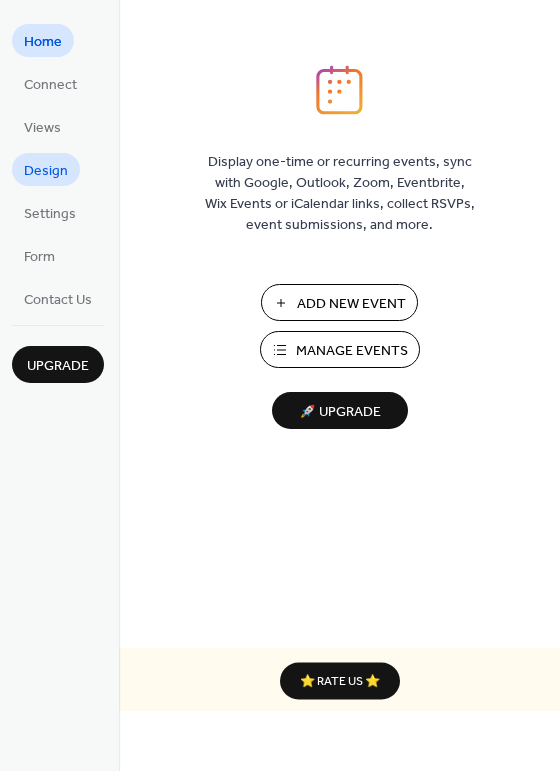 click on "Design" at bounding box center [46, 171] 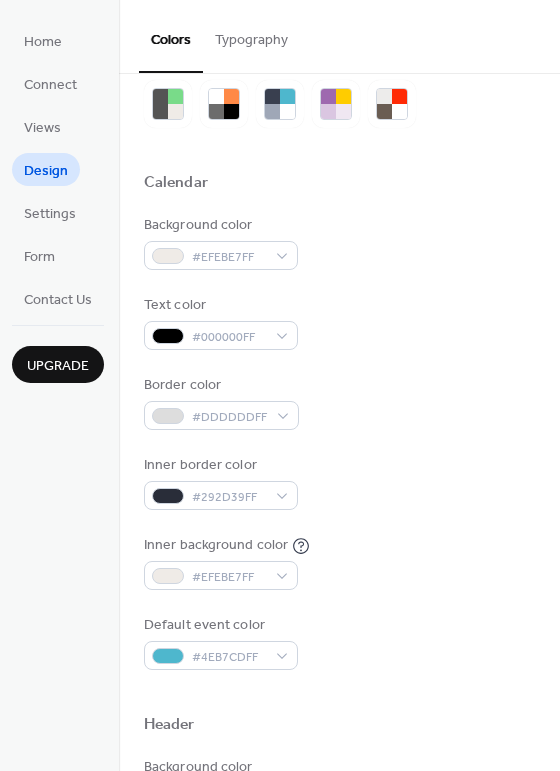 scroll, scrollTop: 120, scrollLeft: 0, axis: vertical 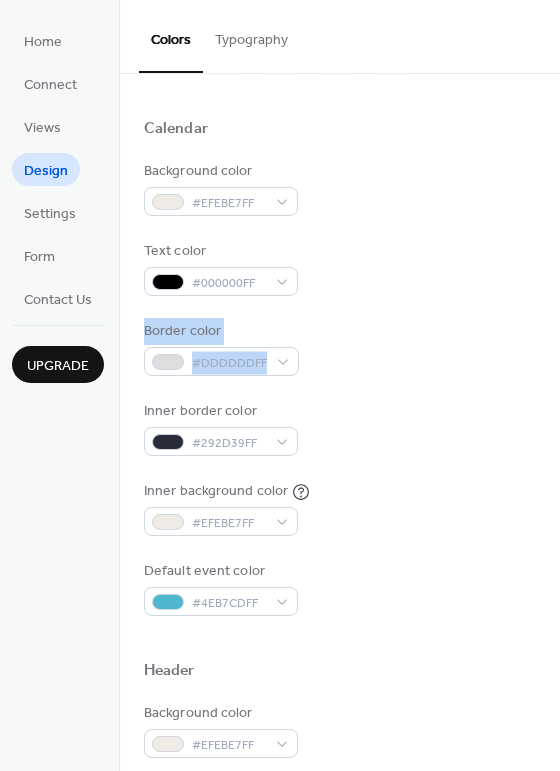 drag, startPoint x: 553, startPoint y: 292, endPoint x: 560, endPoint y: 352, distance: 60.40695 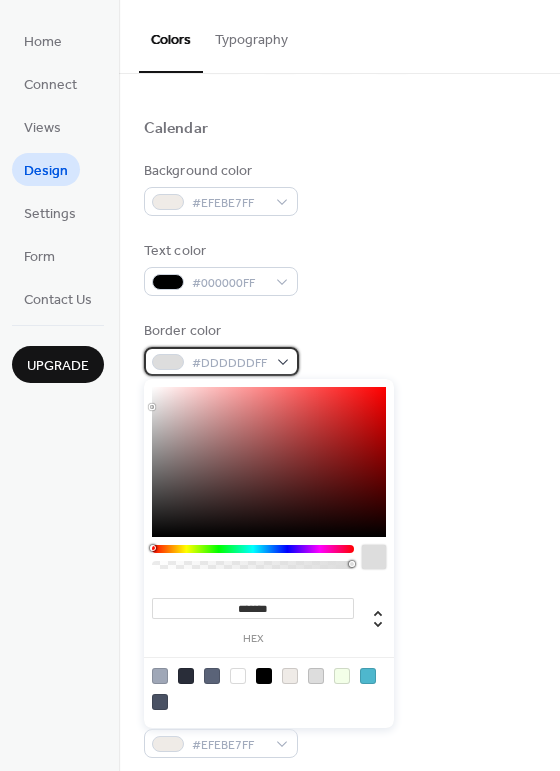 click on "#DDDDDDFF" at bounding box center (229, 363) 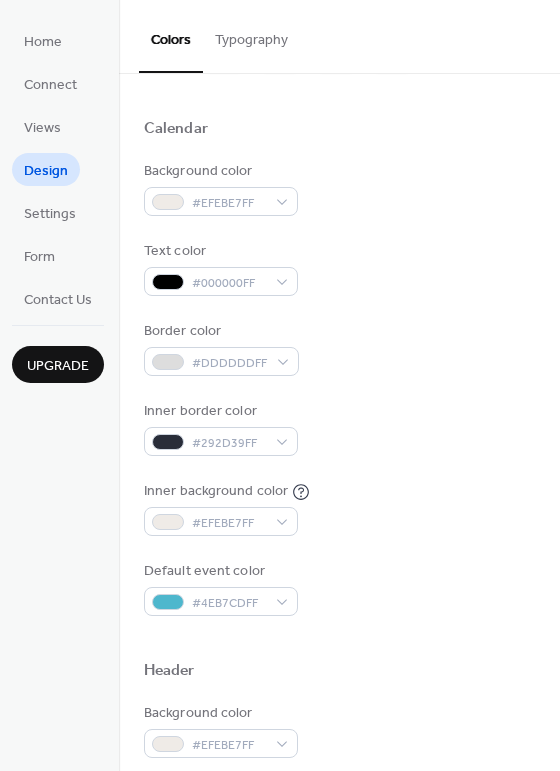 drag, startPoint x: 552, startPoint y: 314, endPoint x: 552, endPoint y: 340, distance: 26 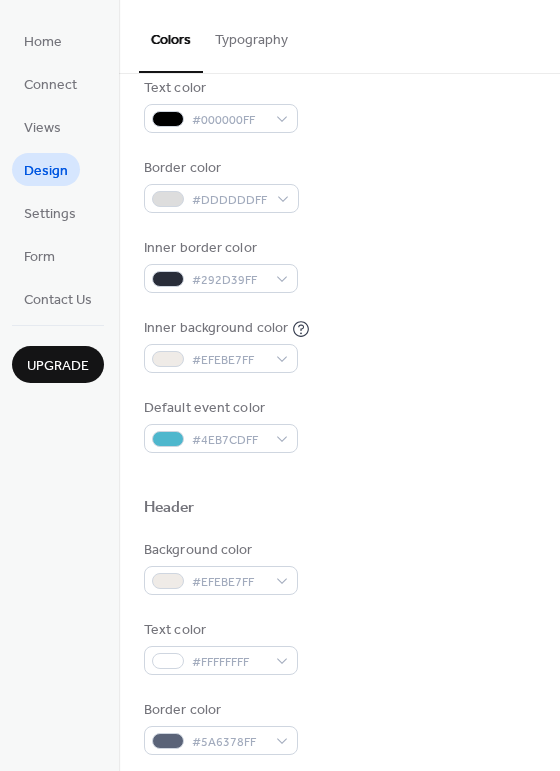 scroll, scrollTop: 287, scrollLeft: 0, axis: vertical 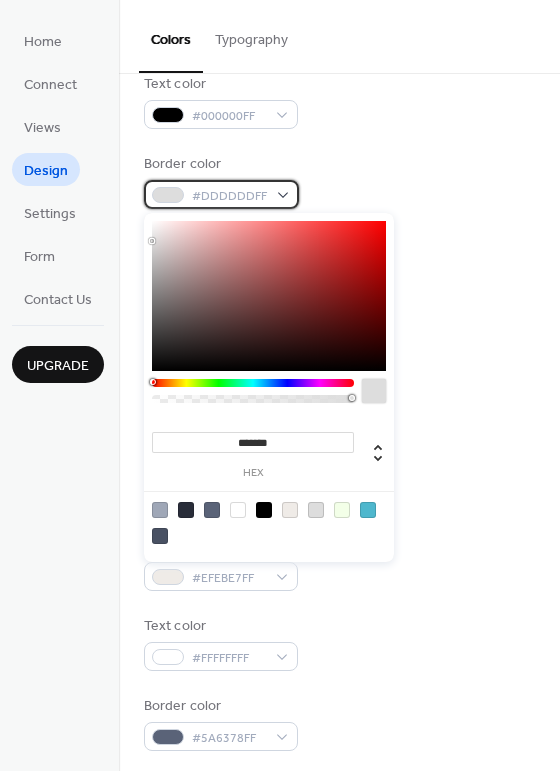 click on "#DDDDDDFF" at bounding box center (229, 196) 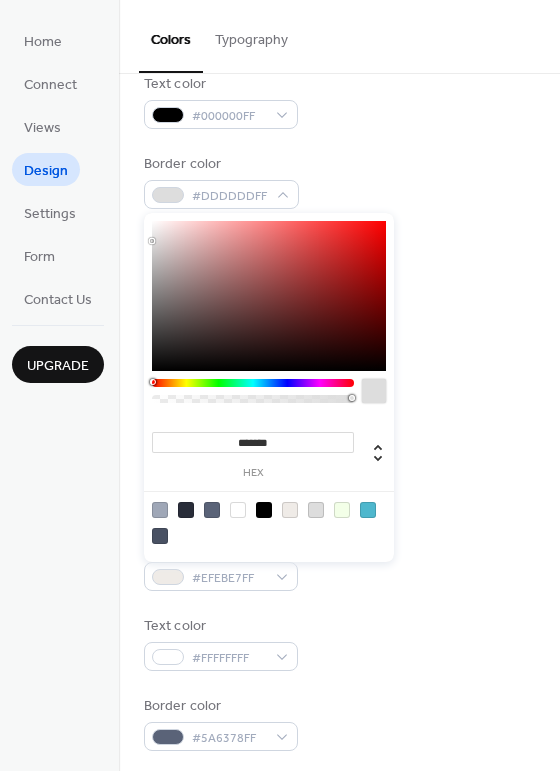 click at bounding box center (264, 510) 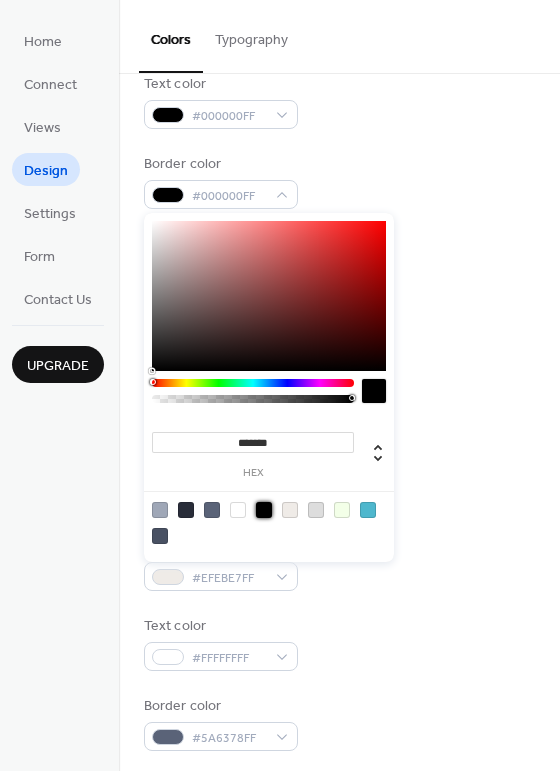 click on "Default event color #4EB7CDFF" at bounding box center [339, 421] 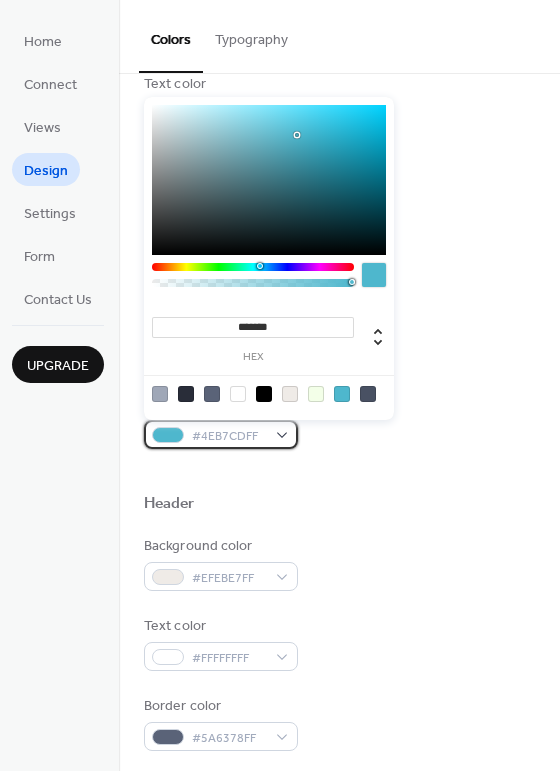 click on "#4EB7CDFF" at bounding box center [221, 434] 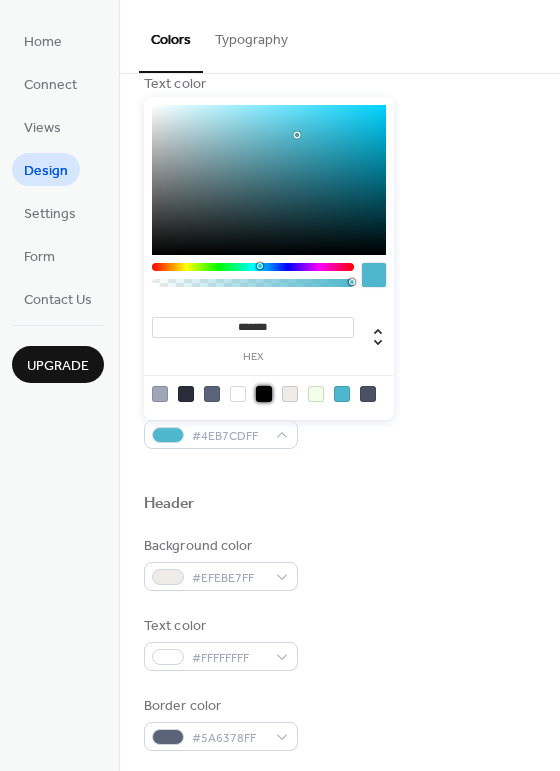 click at bounding box center (264, 394) 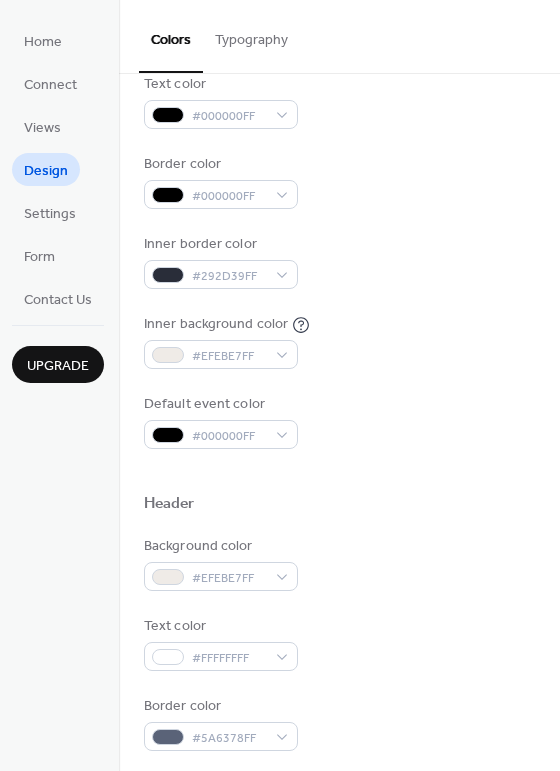 click on "Inner background color #EFEBE7FF" at bounding box center (339, 341) 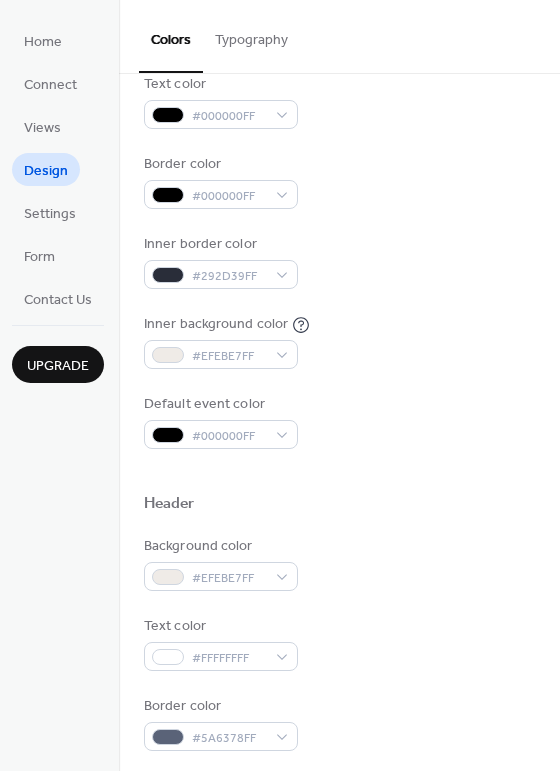 click on "Inner background color #EFEBE7FF" at bounding box center [339, 341] 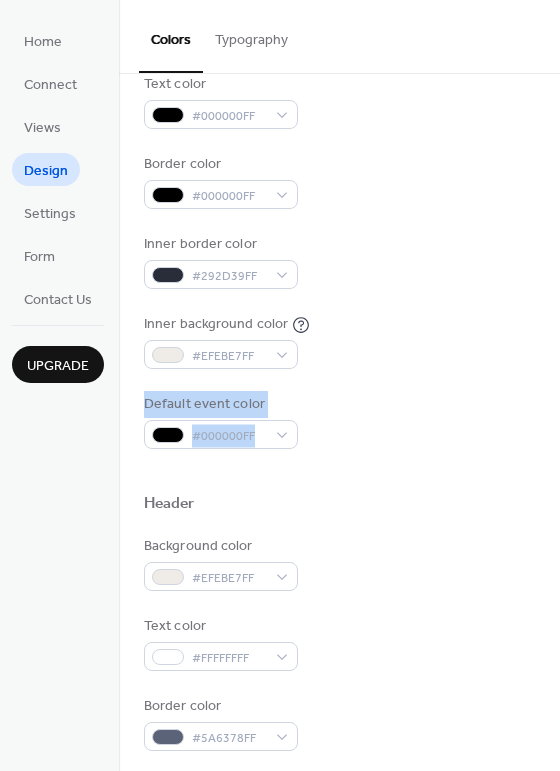 drag, startPoint x: 553, startPoint y: 336, endPoint x: 570, endPoint y: 424, distance: 89.62701 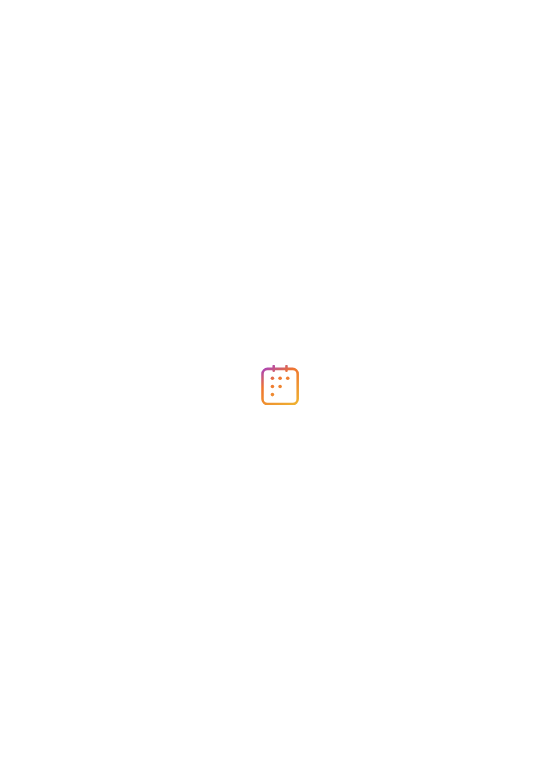scroll, scrollTop: 0, scrollLeft: 0, axis: both 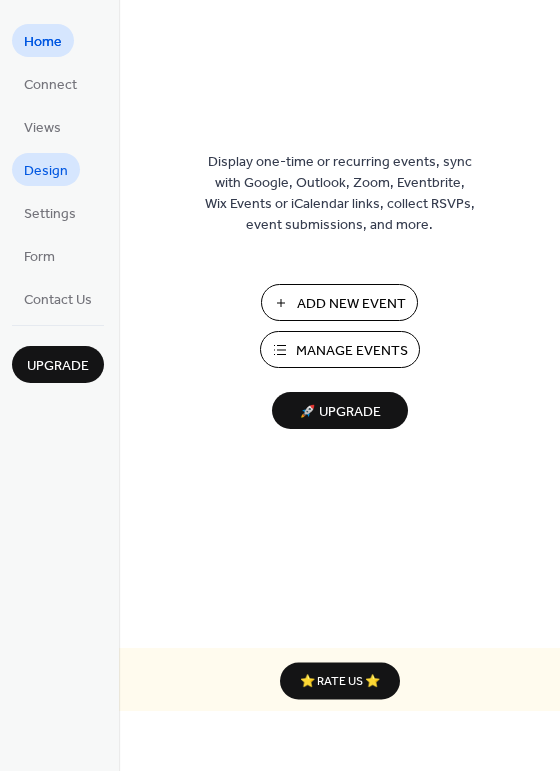 click on "Design" at bounding box center [46, 171] 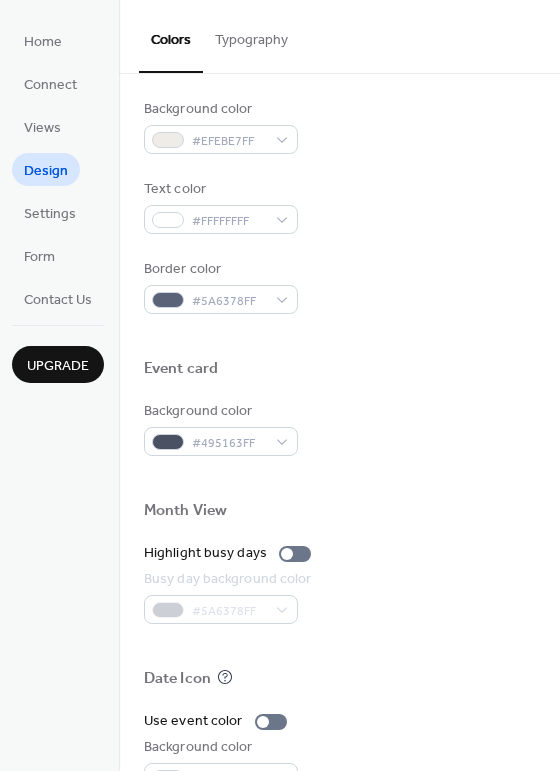 scroll, scrollTop: 726, scrollLeft: 0, axis: vertical 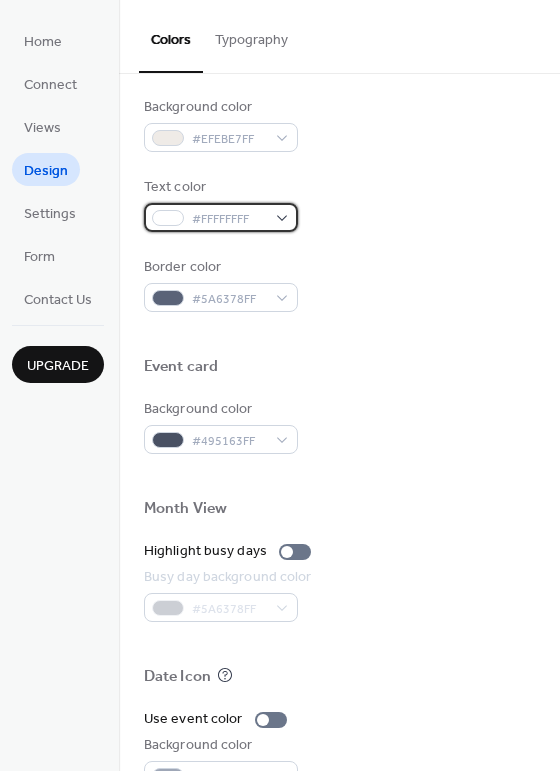 click on "#FFFFFFFF" at bounding box center [229, 219] 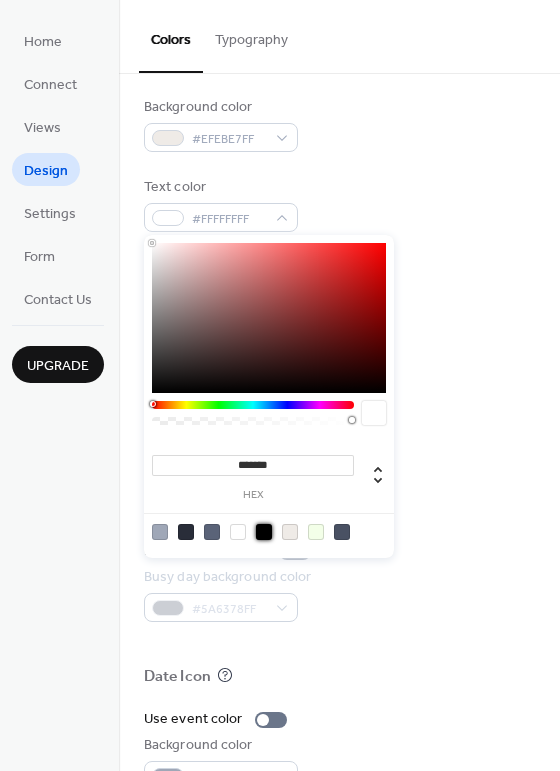 click at bounding box center [264, 532] 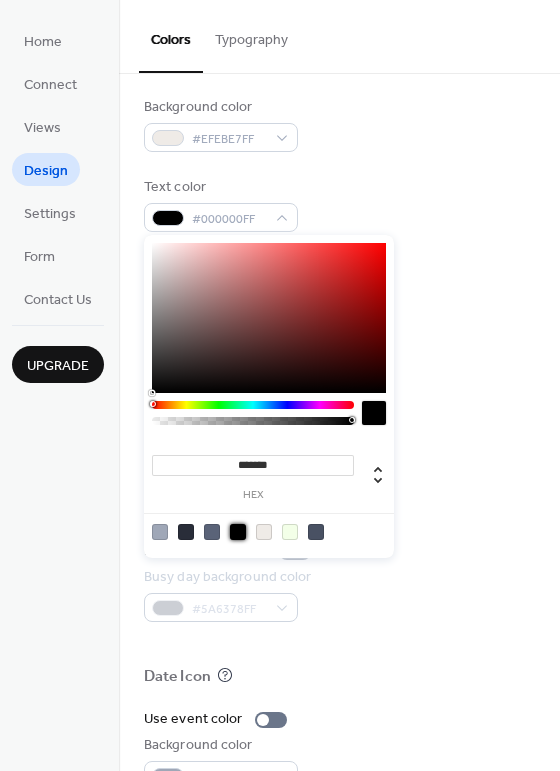 click on "Border color #5A6378FF" at bounding box center (339, 284) 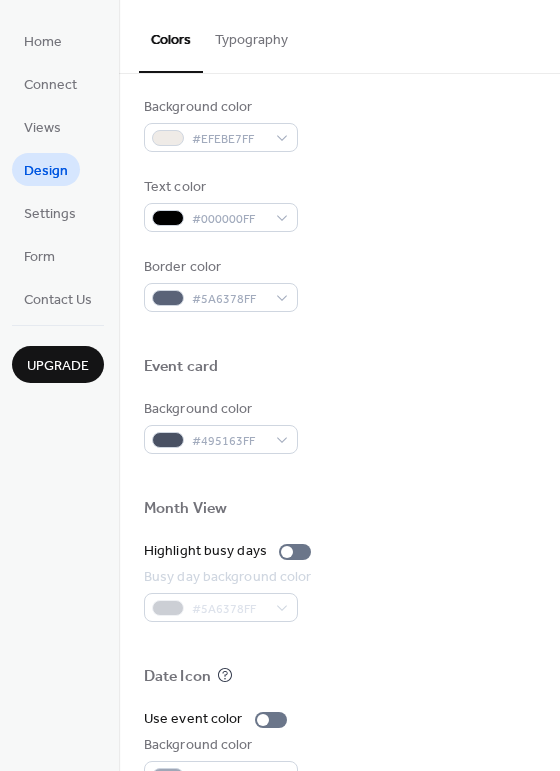 click on "Text color #000000FF" at bounding box center (339, 204) 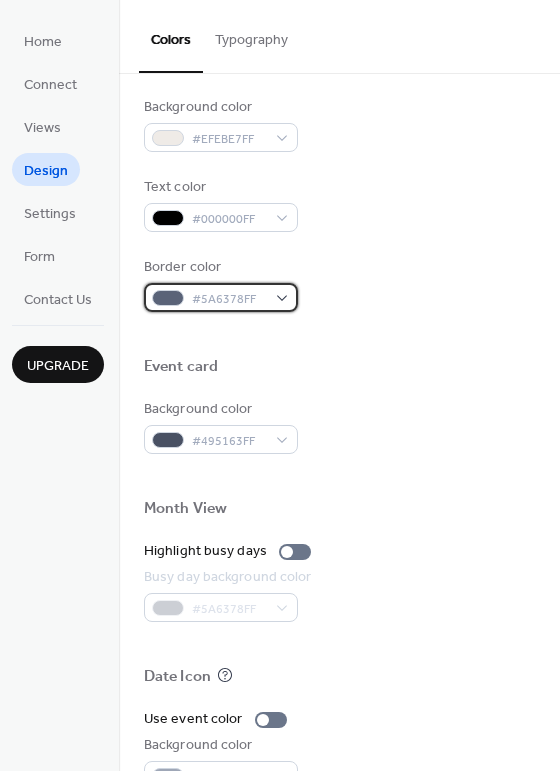 click on "#5A6378FF" at bounding box center (229, 299) 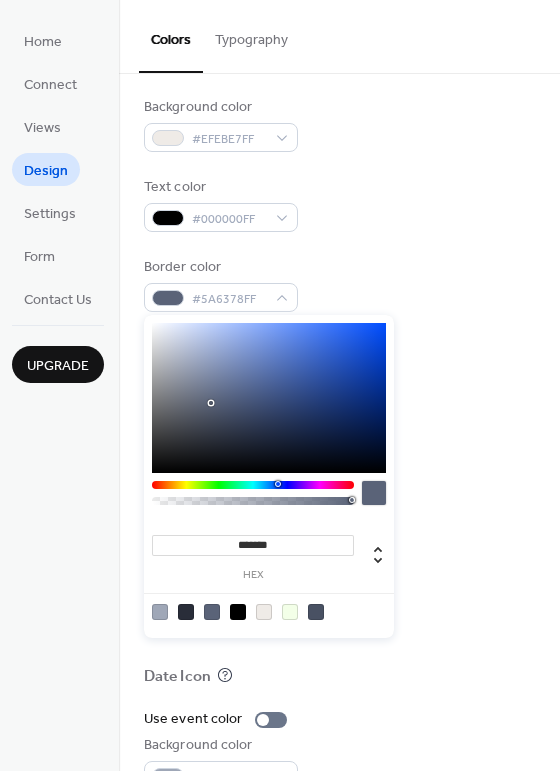 click at bounding box center [238, 612] 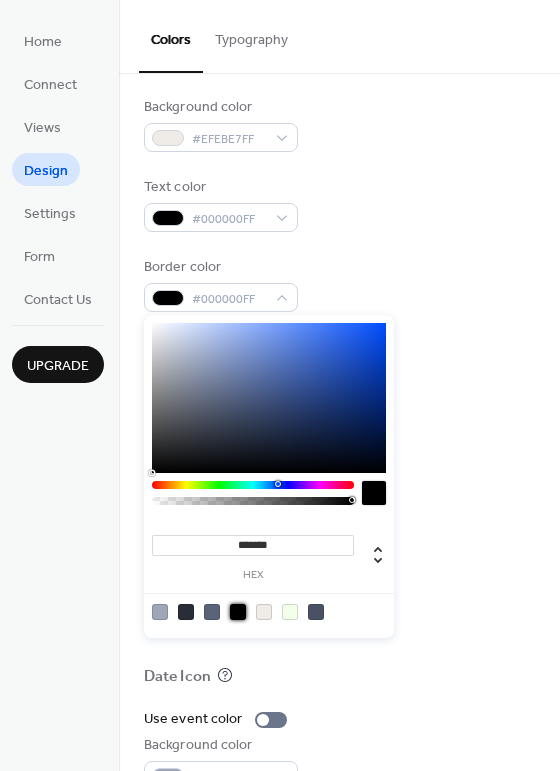 type on "*******" 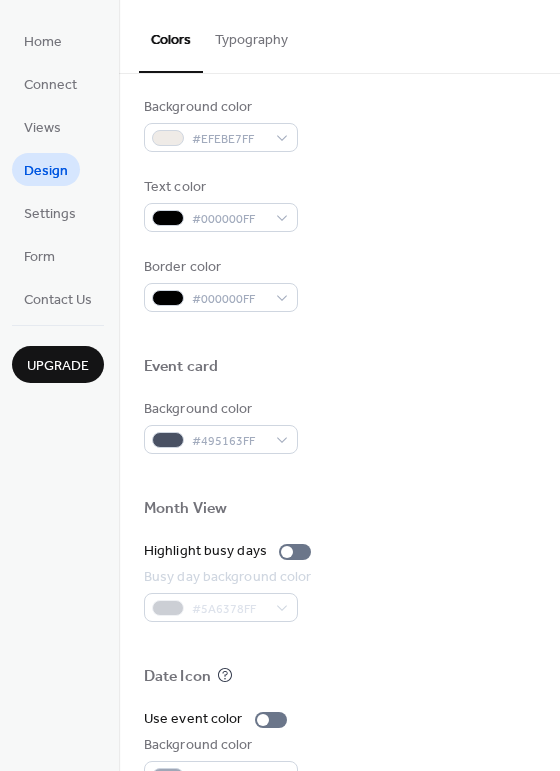 click on "Text color #000000FF" at bounding box center (339, 204) 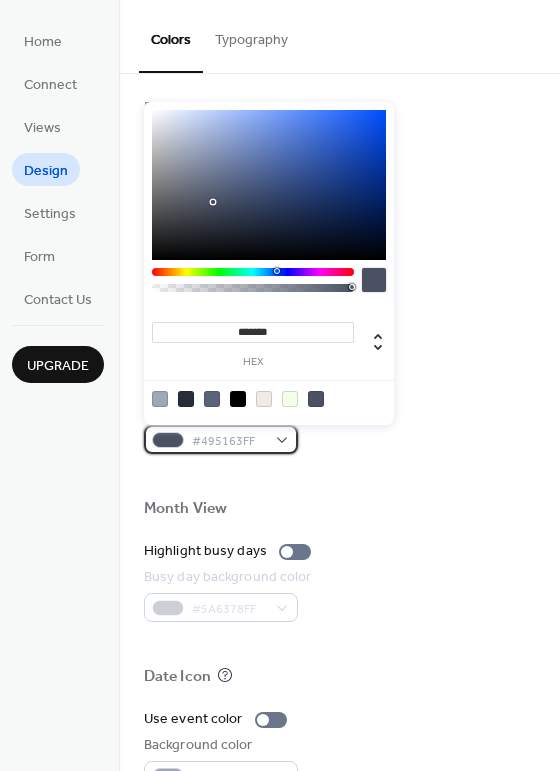 click on "#495163FF" at bounding box center (221, 439) 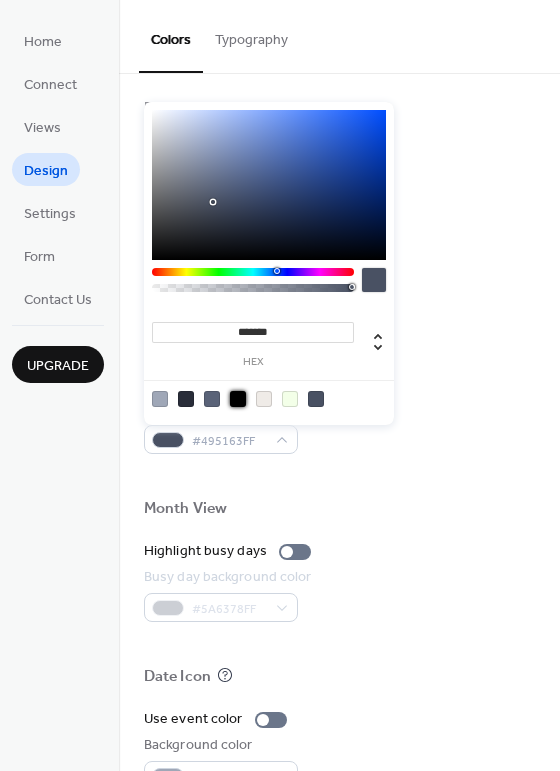 click at bounding box center (238, 399) 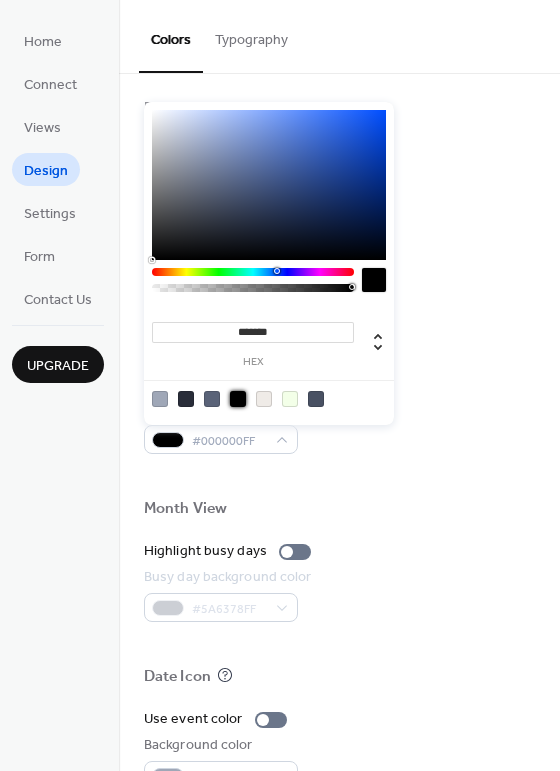 click at bounding box center [339, 334] 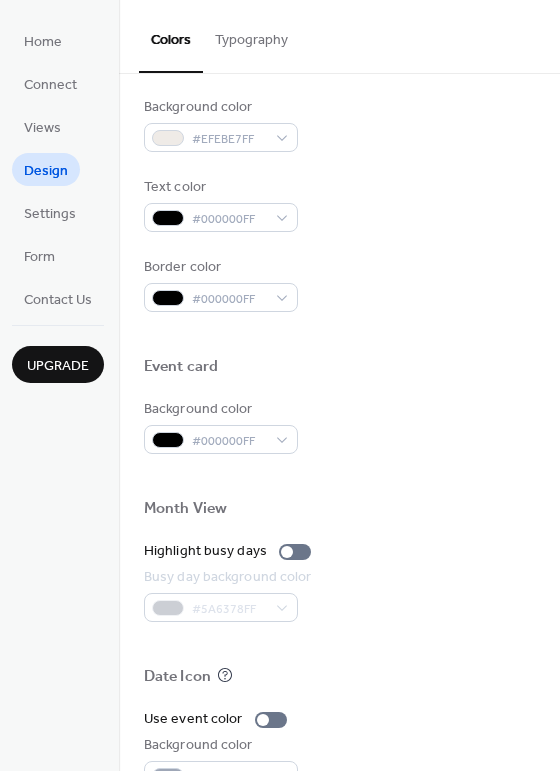 click at bounding box center (339, 334) 